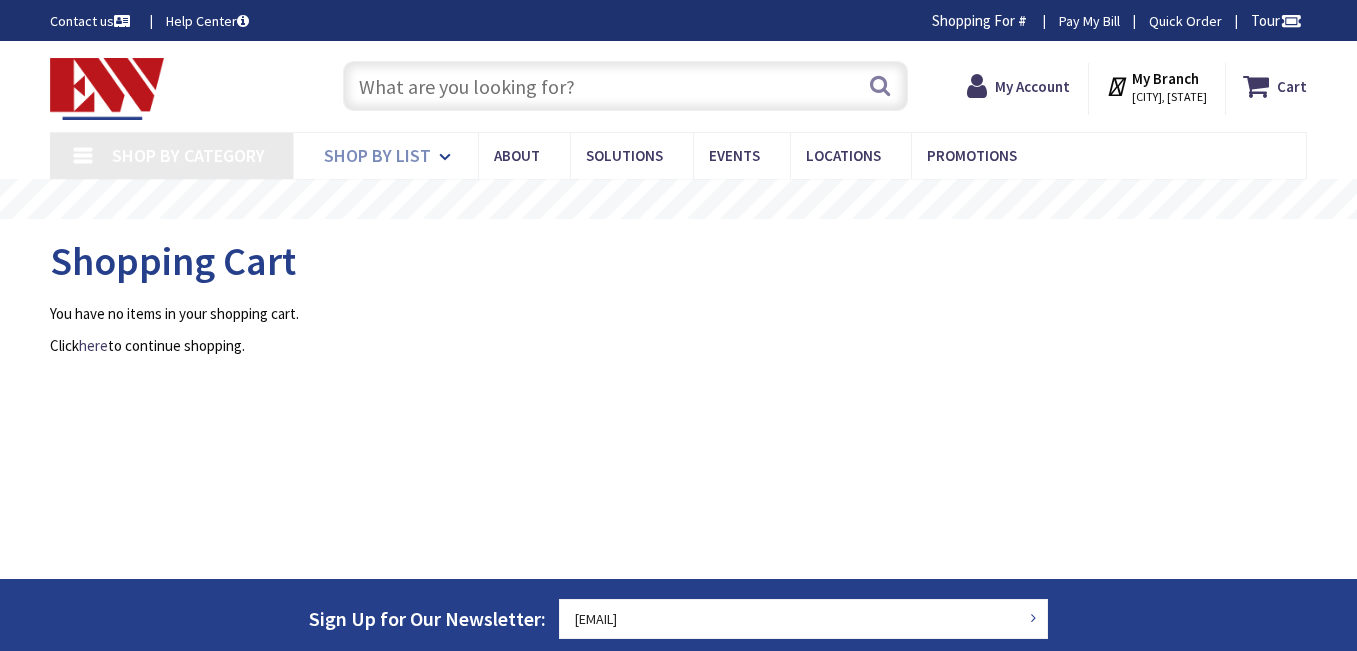 scroll, scrollTop: 0, scrollLeft: 0, axis: both 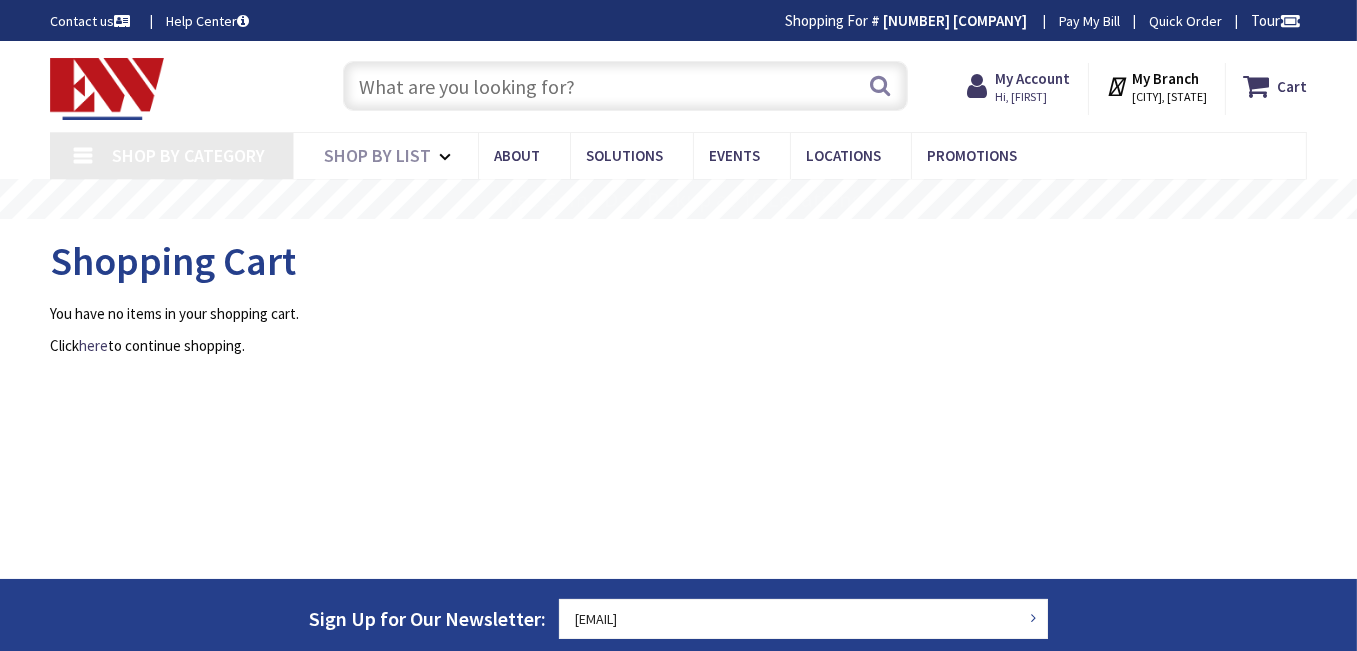 click at bounding box center [625, 86] 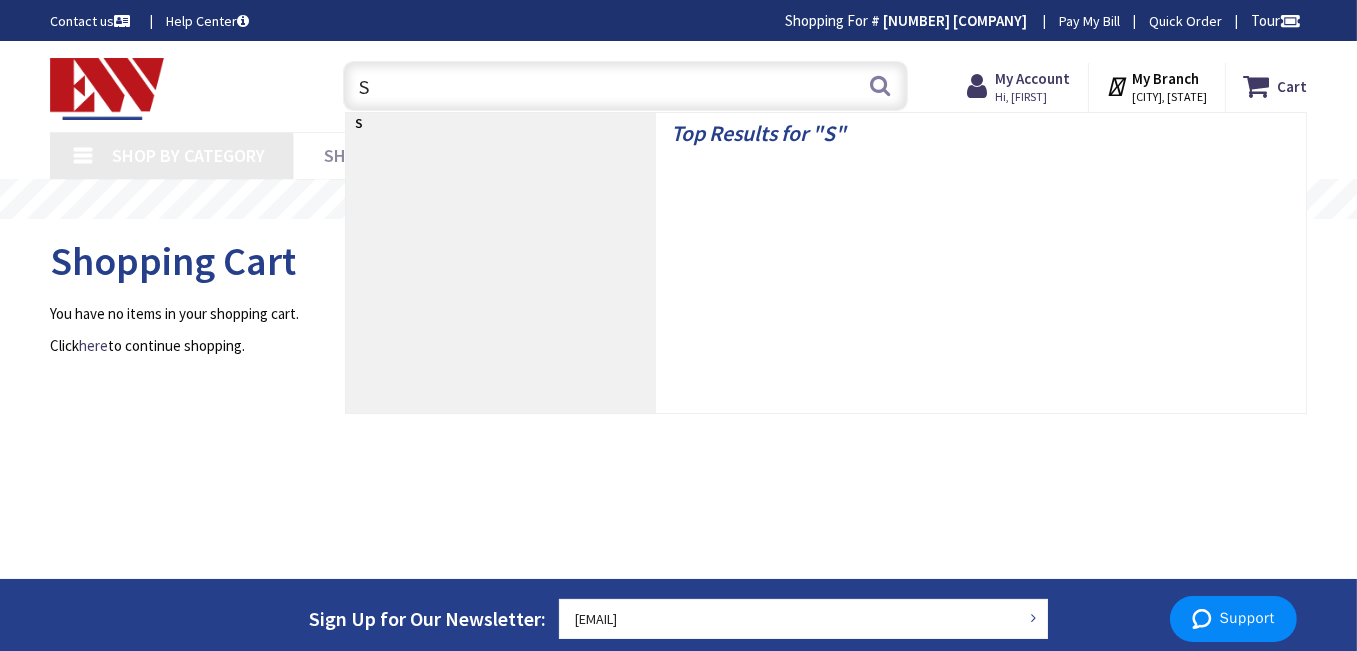 type on "Se" 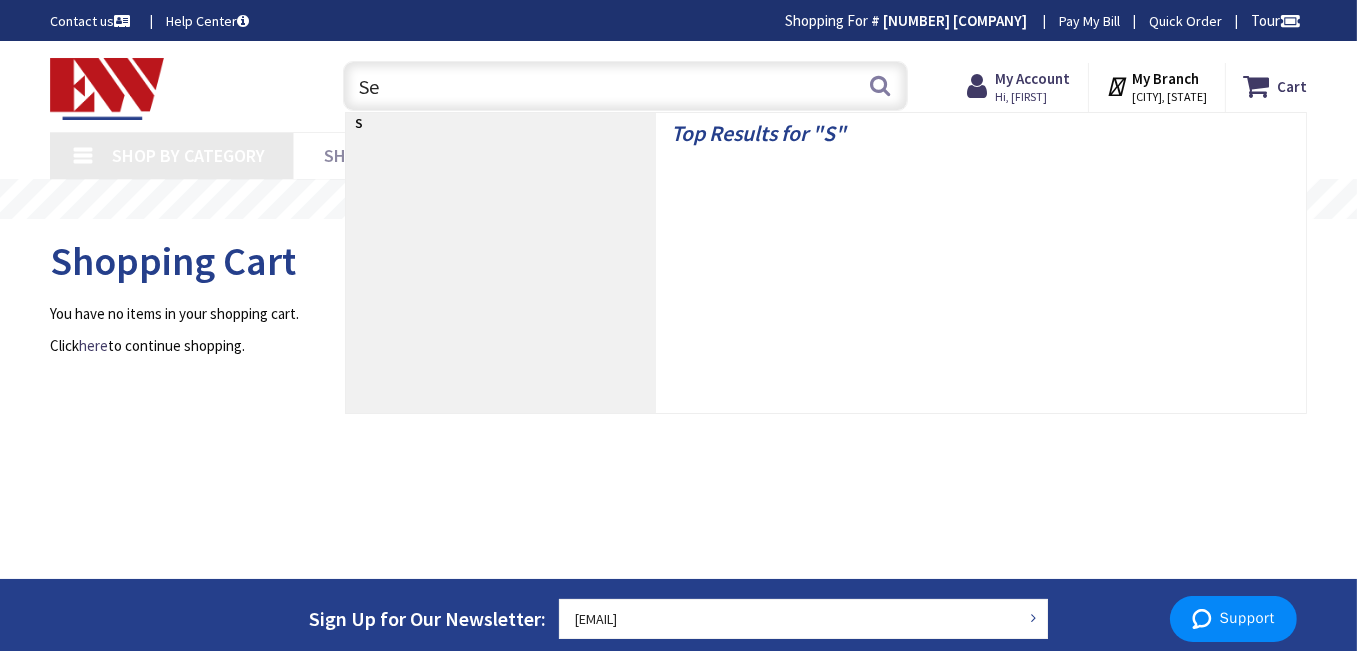 type on "[STREET], [CITY], [STATE] [POSTAL_CODE], USA" 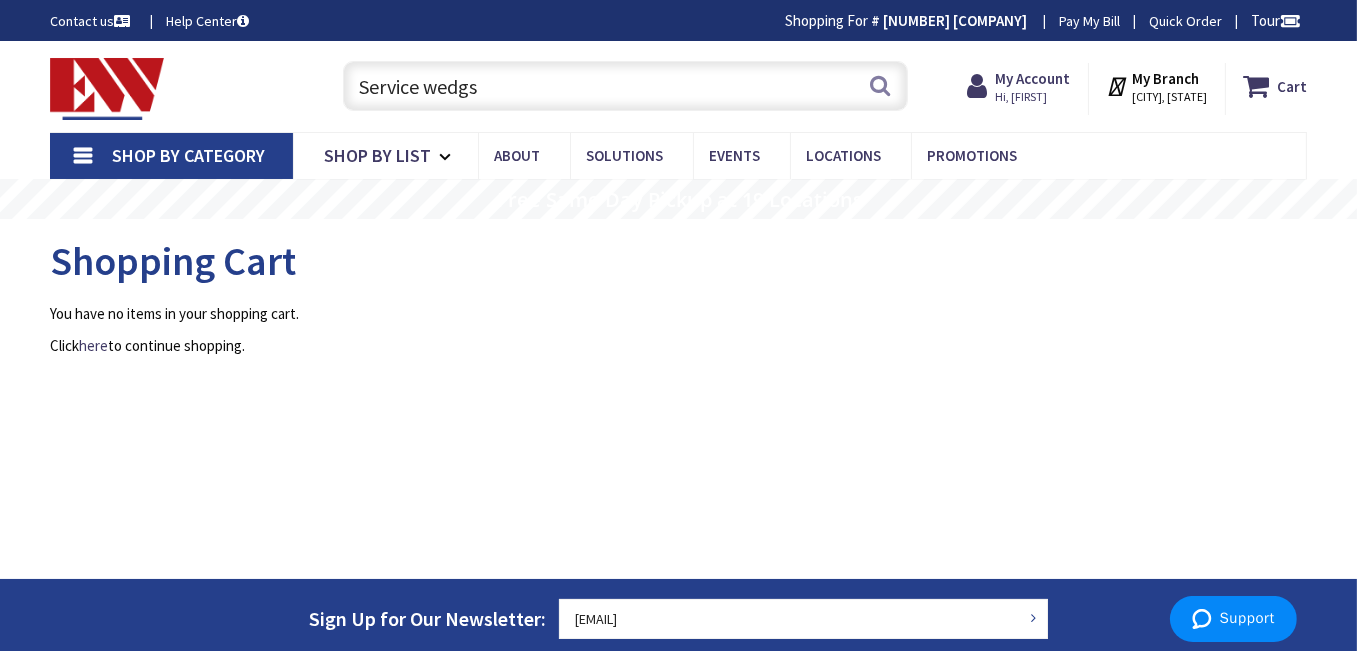 scroll, scrollTop: 0, scrollLeft: 0, axis: both 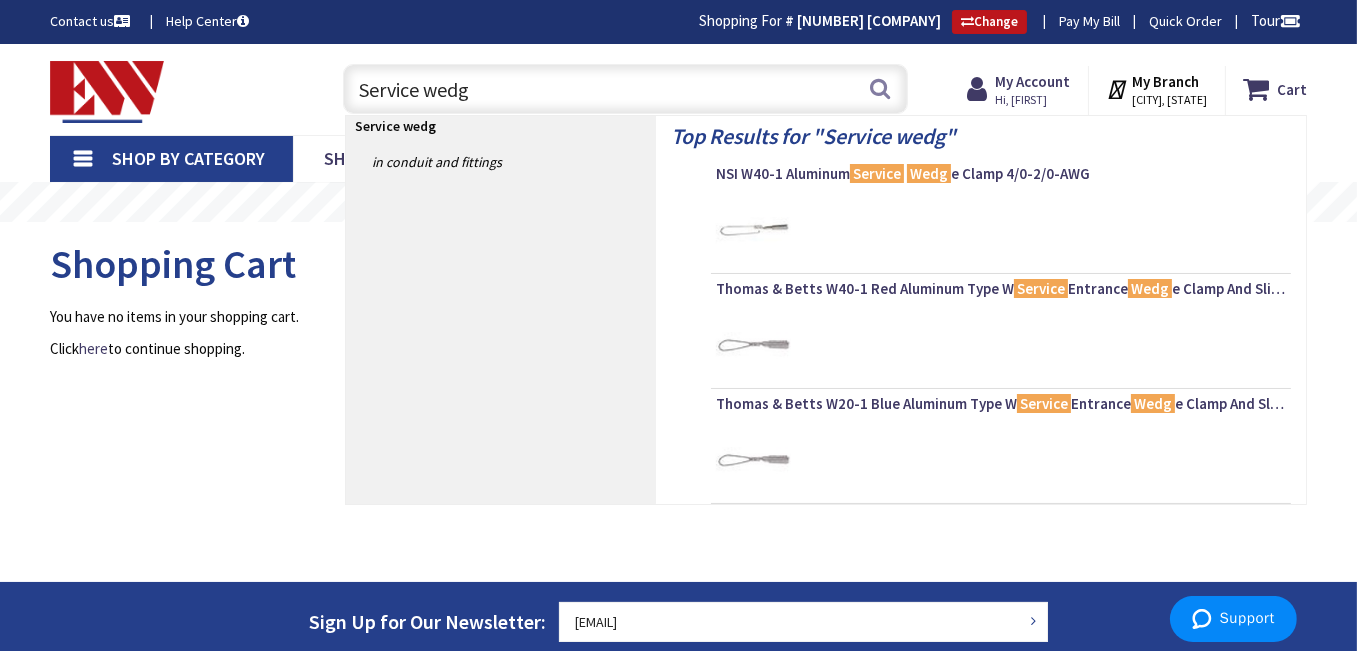 type on "Service wedge" 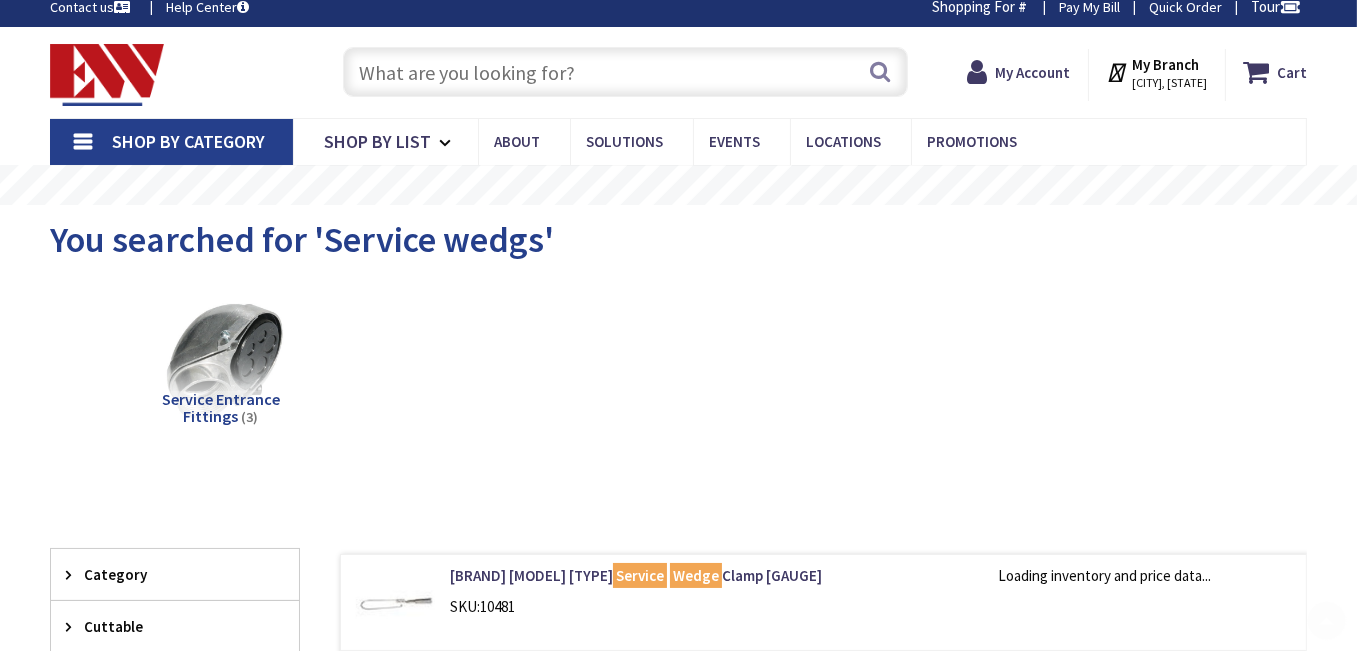 scroll, scrollTop: 200, scrollLeft: 0, axis: vertical 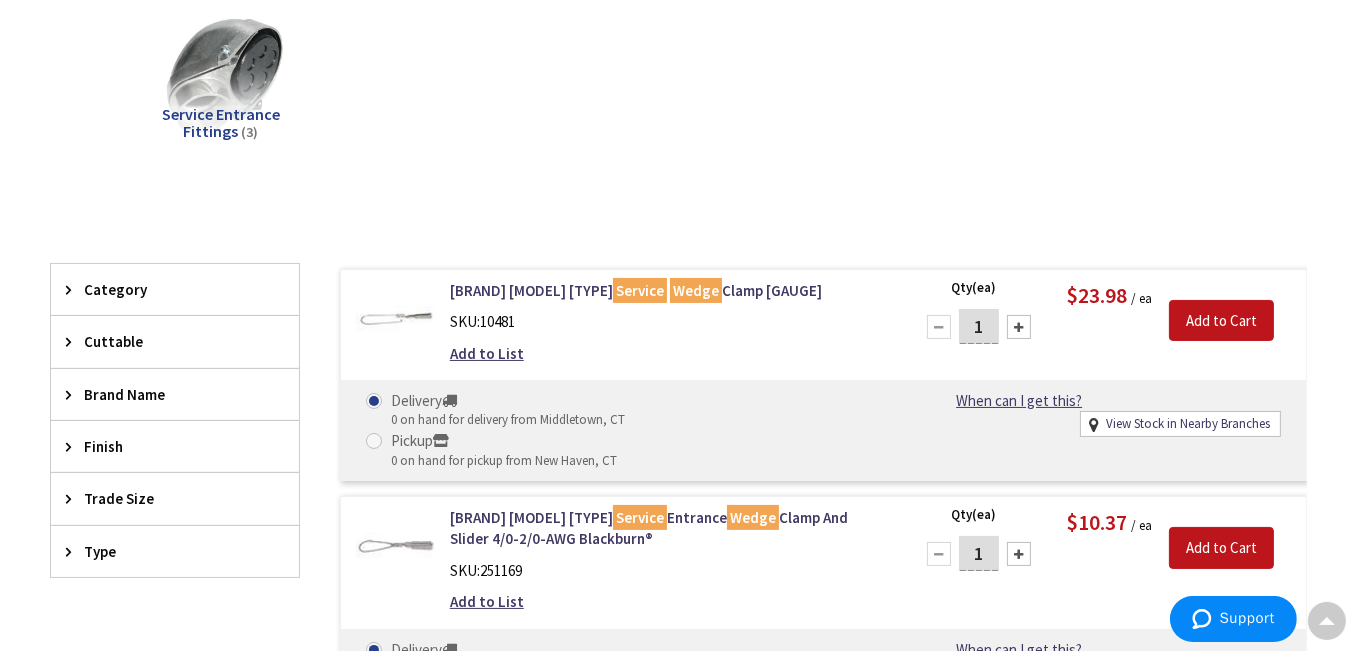 click at bounding box center (1019, 327) 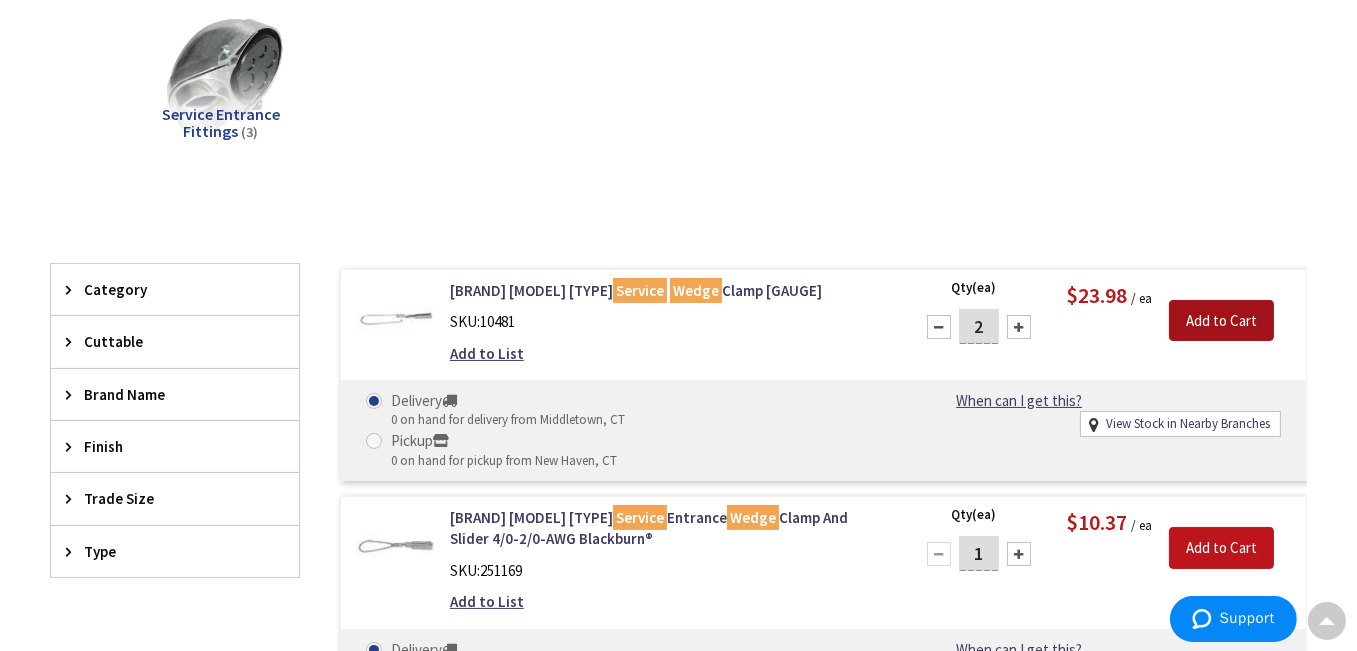 click on "Add to Cart" at bounding box center [1221, 321] 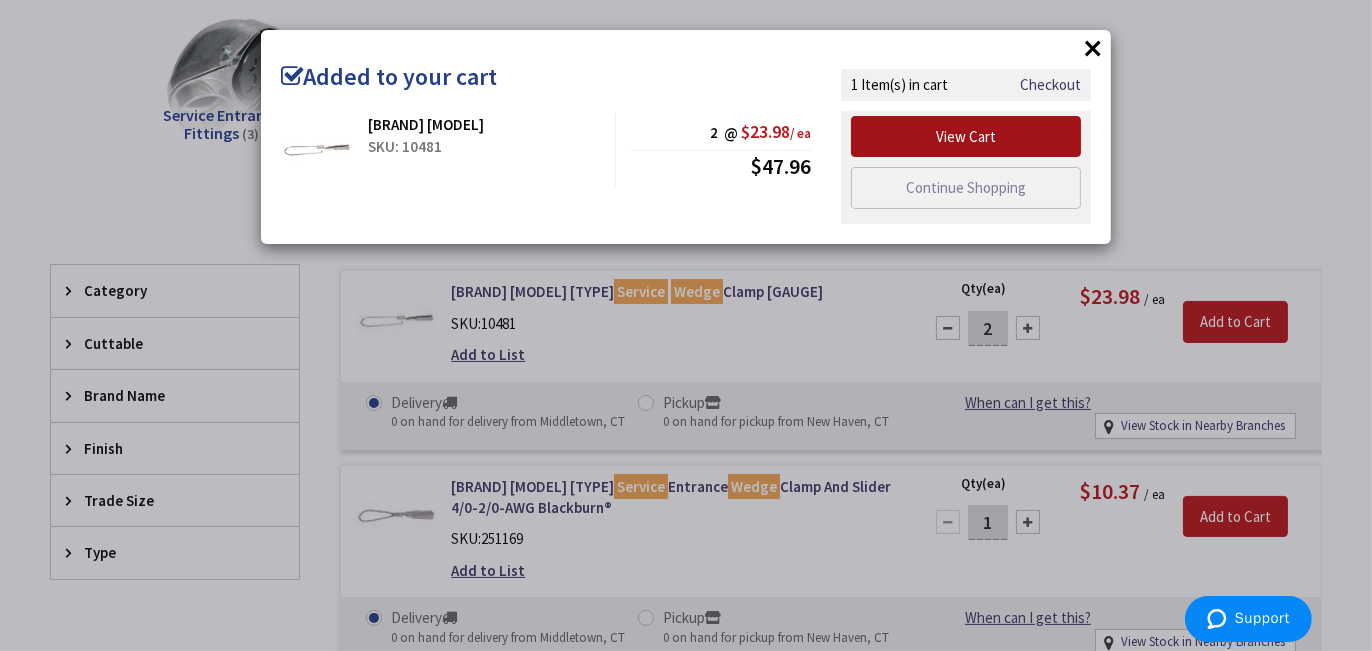 click on "View Cart" at bounding box center (966, 137) 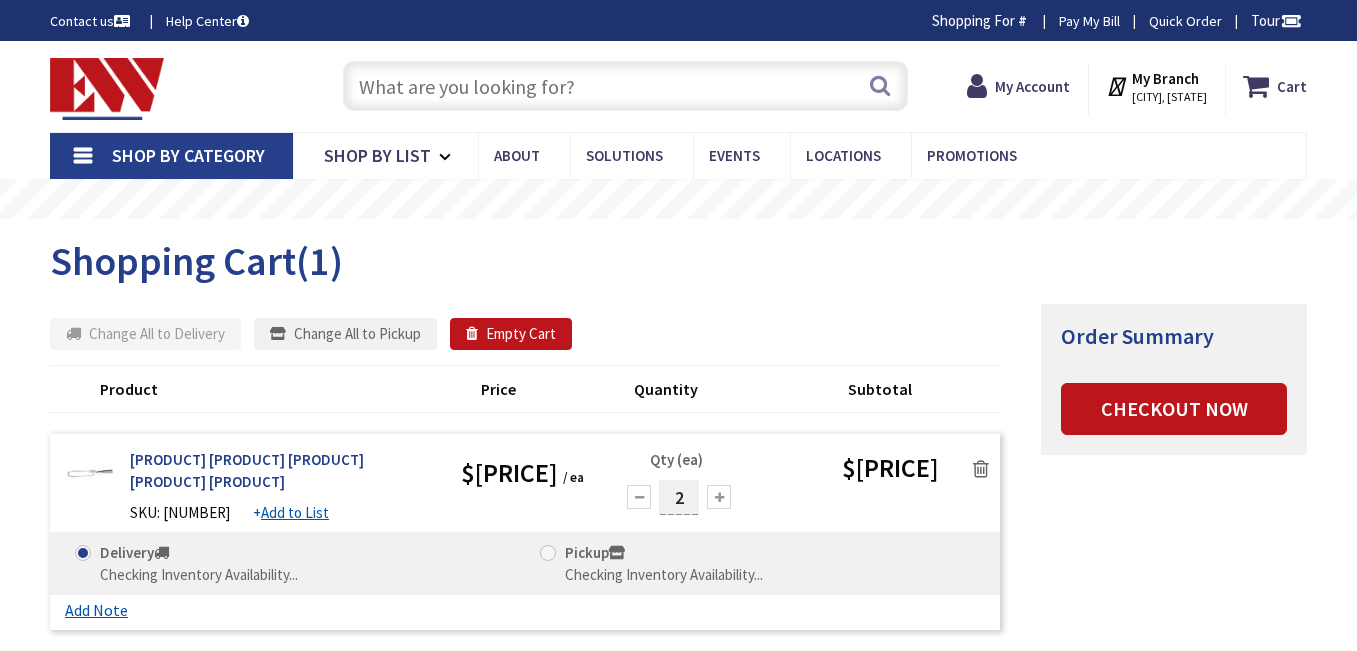 scroll, scrollTop: 0, scrollLeft: 0, axis: both 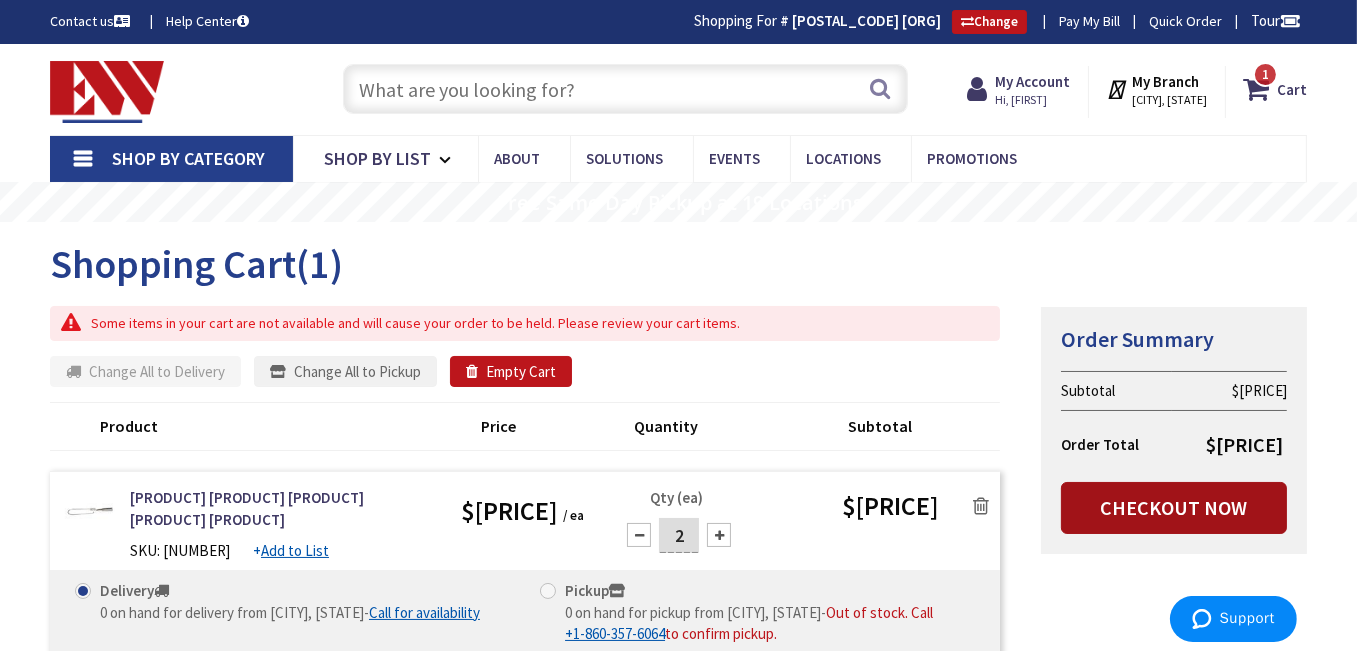 click on "Checkout Now" at bounding box center [1174, 508] 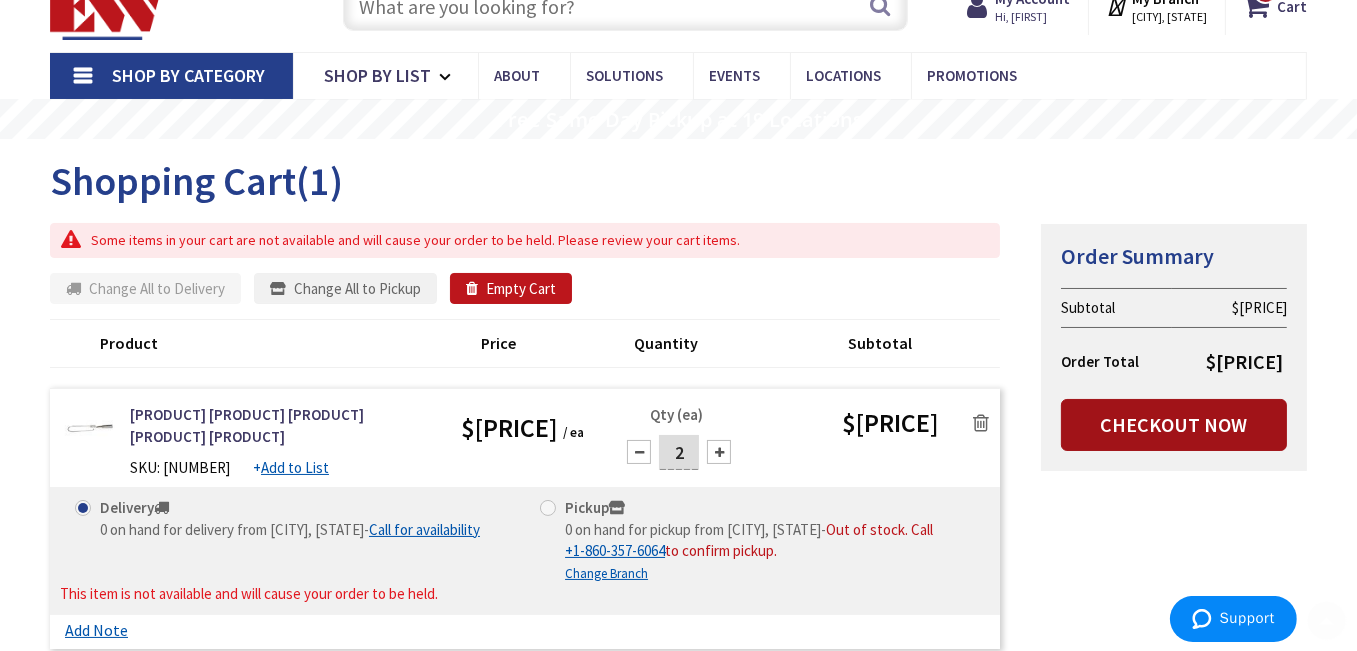 scroll, scrollTop: 200, scrollLeft: 0, axis: vertical 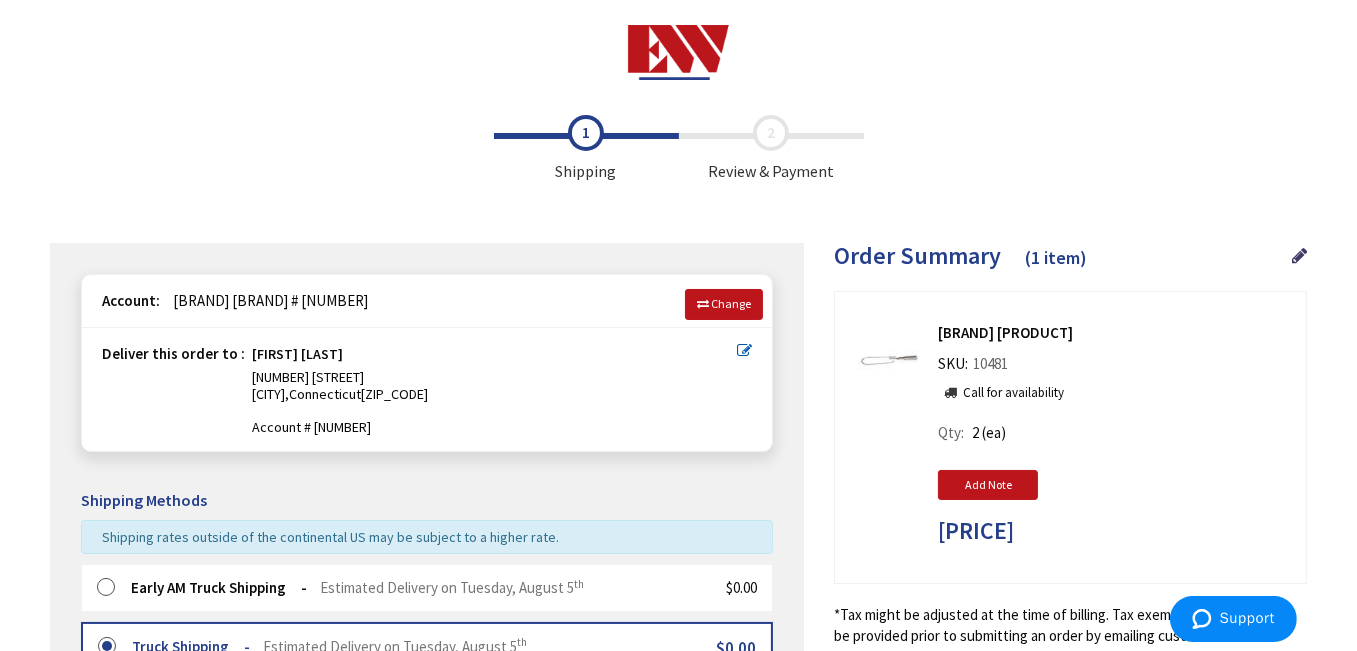click on "Qty
2
(ea)" at bounding box center (977, 436) 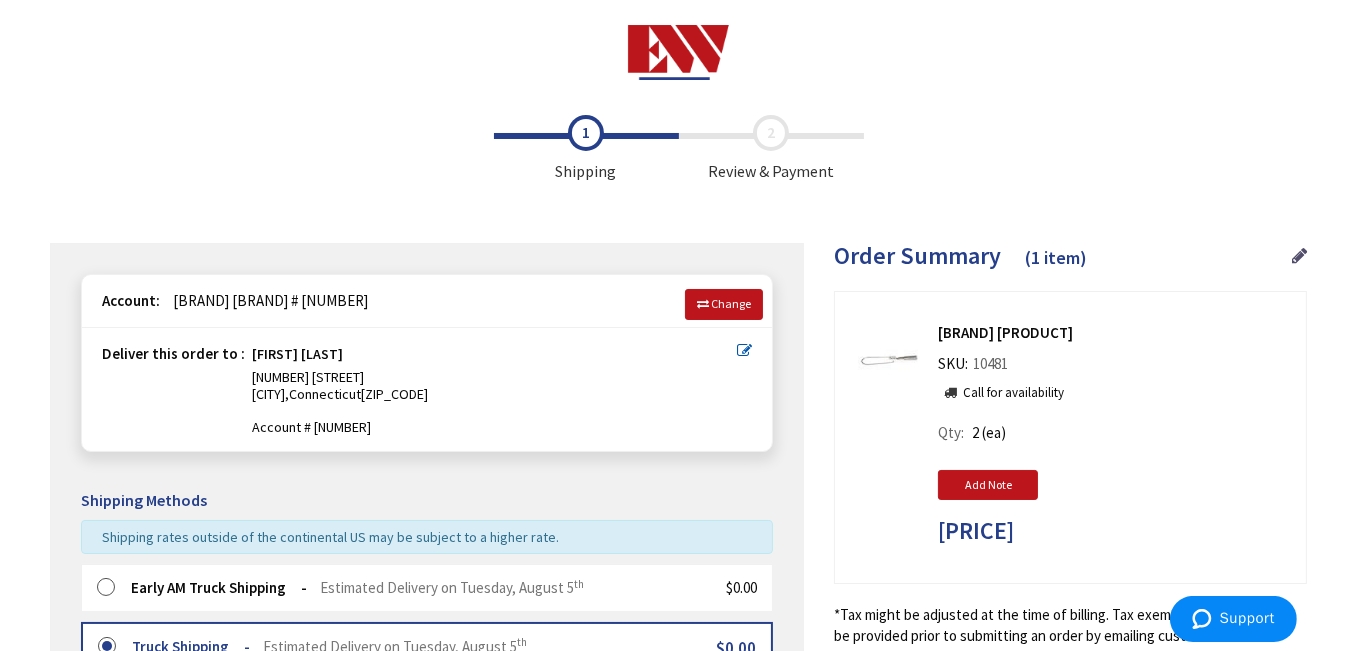 click at bounding box center (1299, 256) 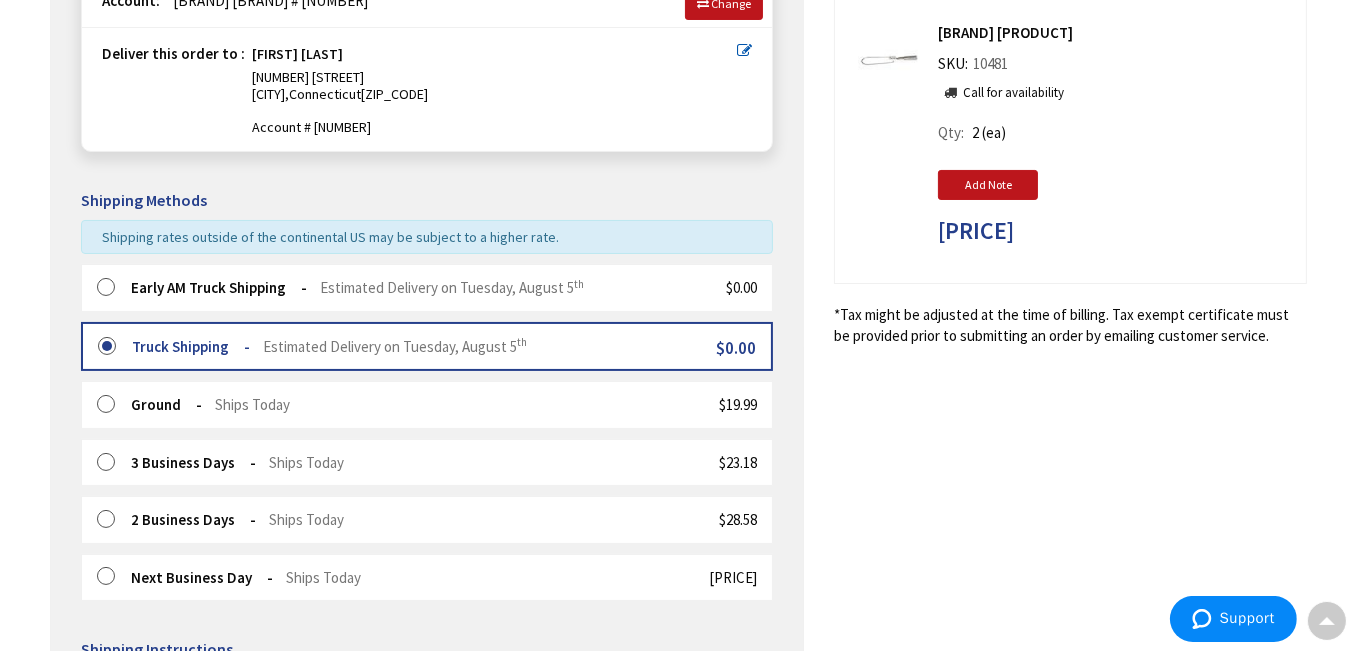 scroll, scrollTop: 306, scrollLeft: 0, axis: vertical 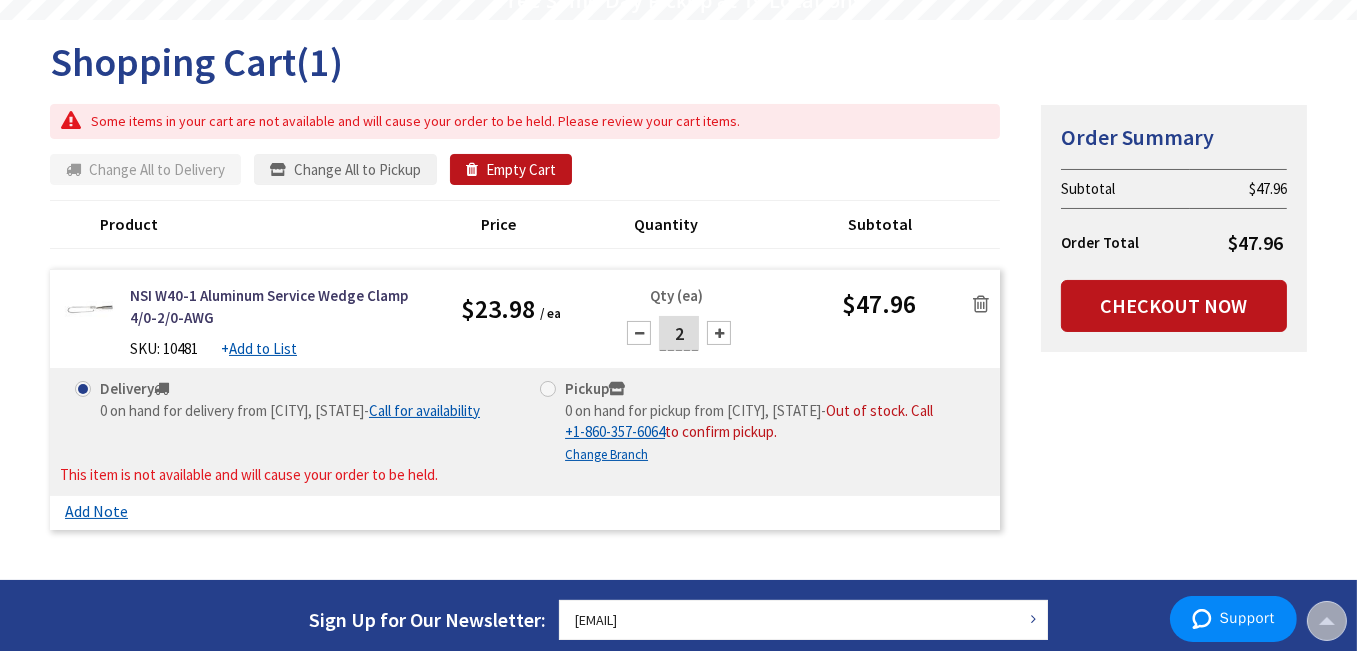 click at bounding box center (981, 304) 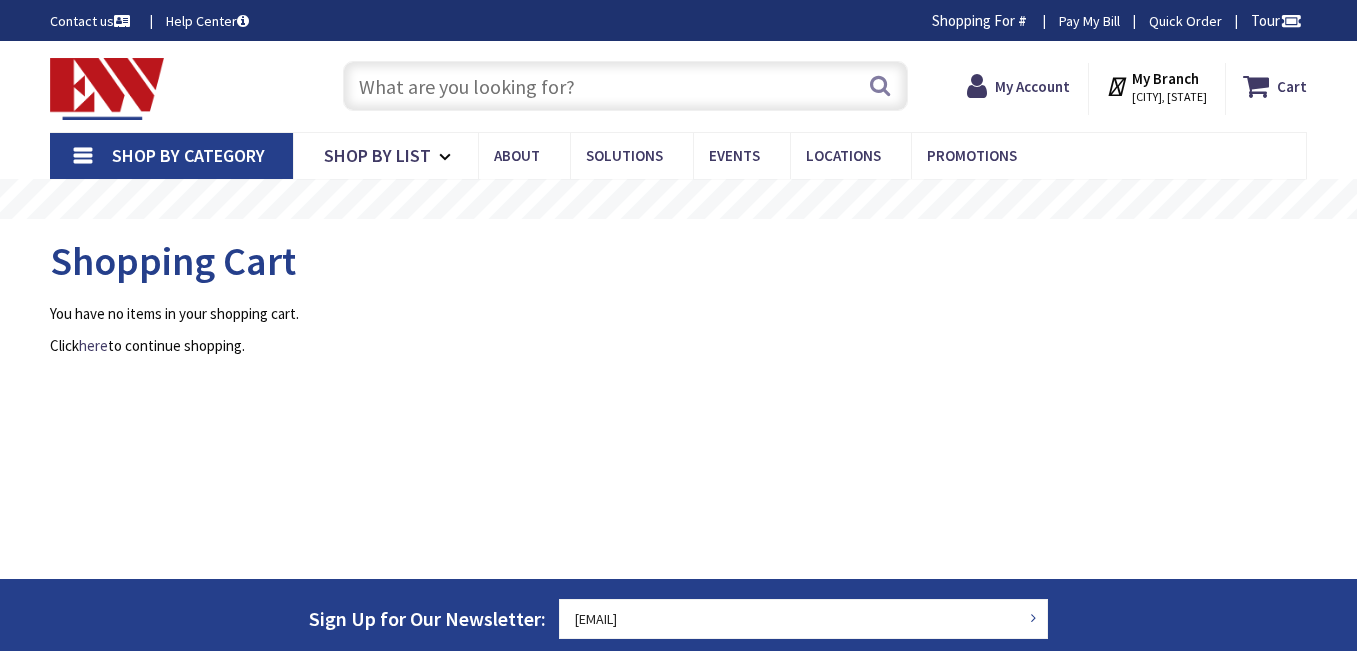 scroll, scrollTop: 0, scrollLeft: 0, axis: both 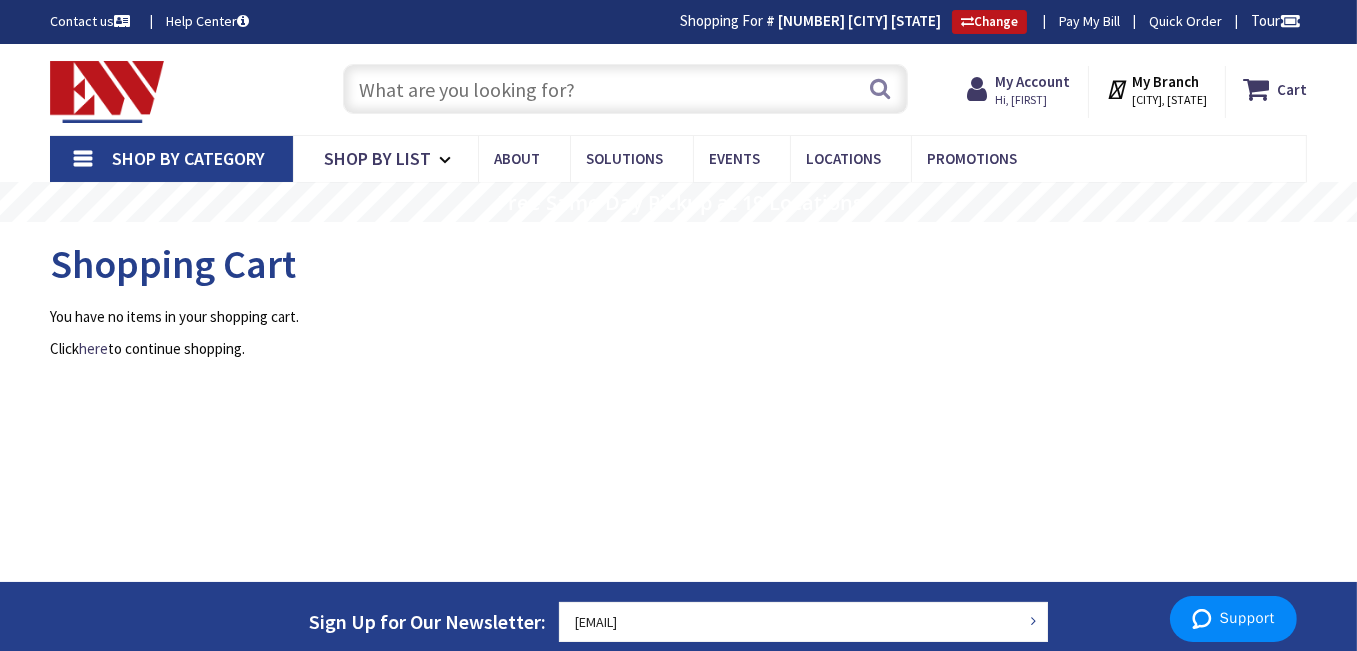 click at bounding box center [625, 89] 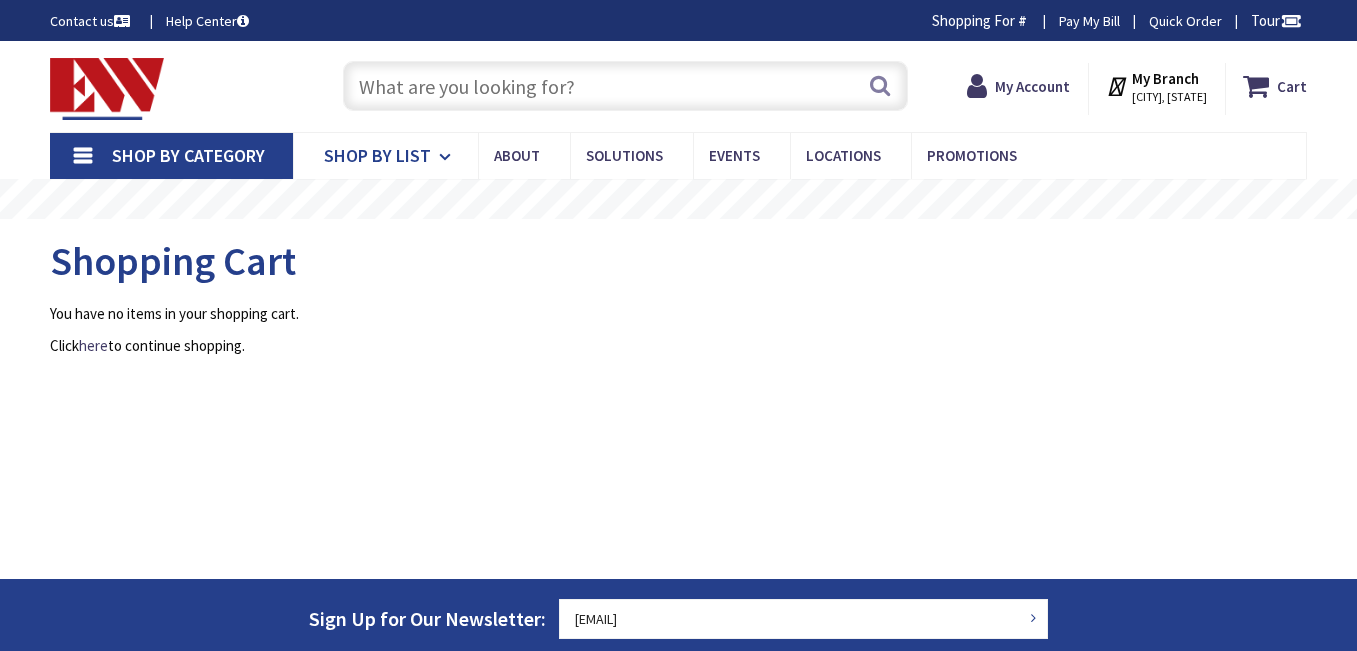 scroll, scrollTop: 0, scrollLeft: 0, axis: both 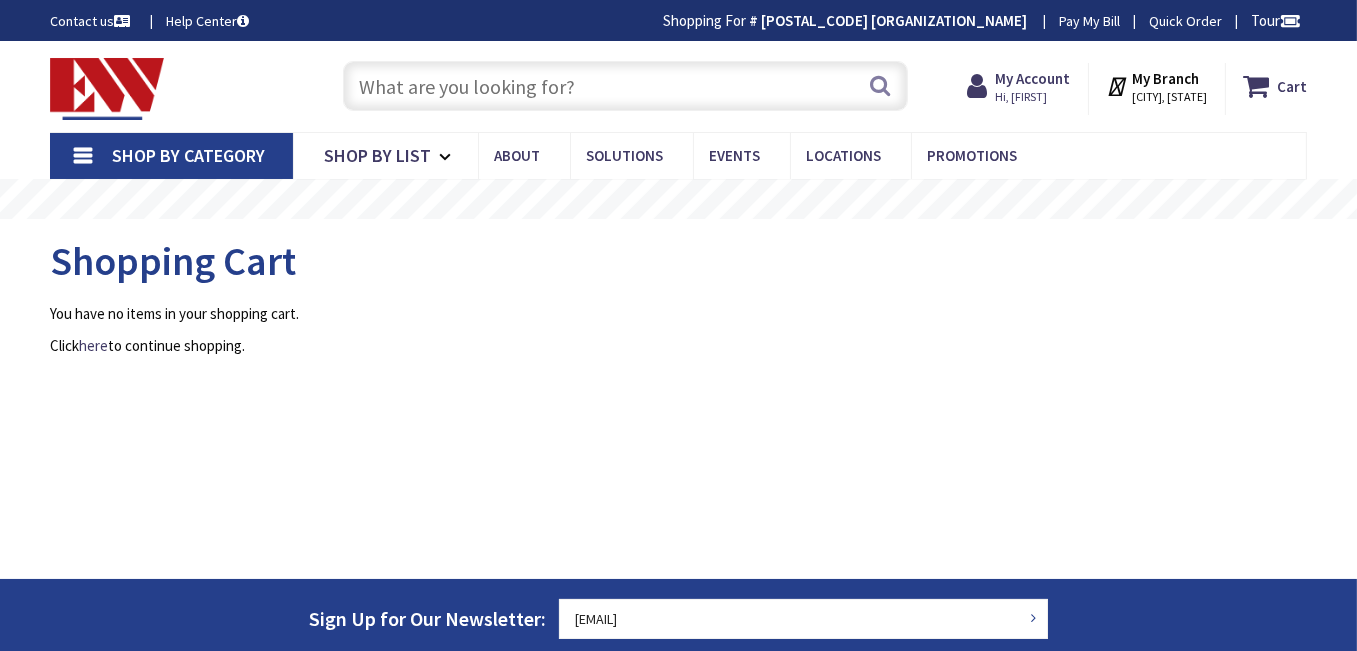 click at bounding box center (625, 86) 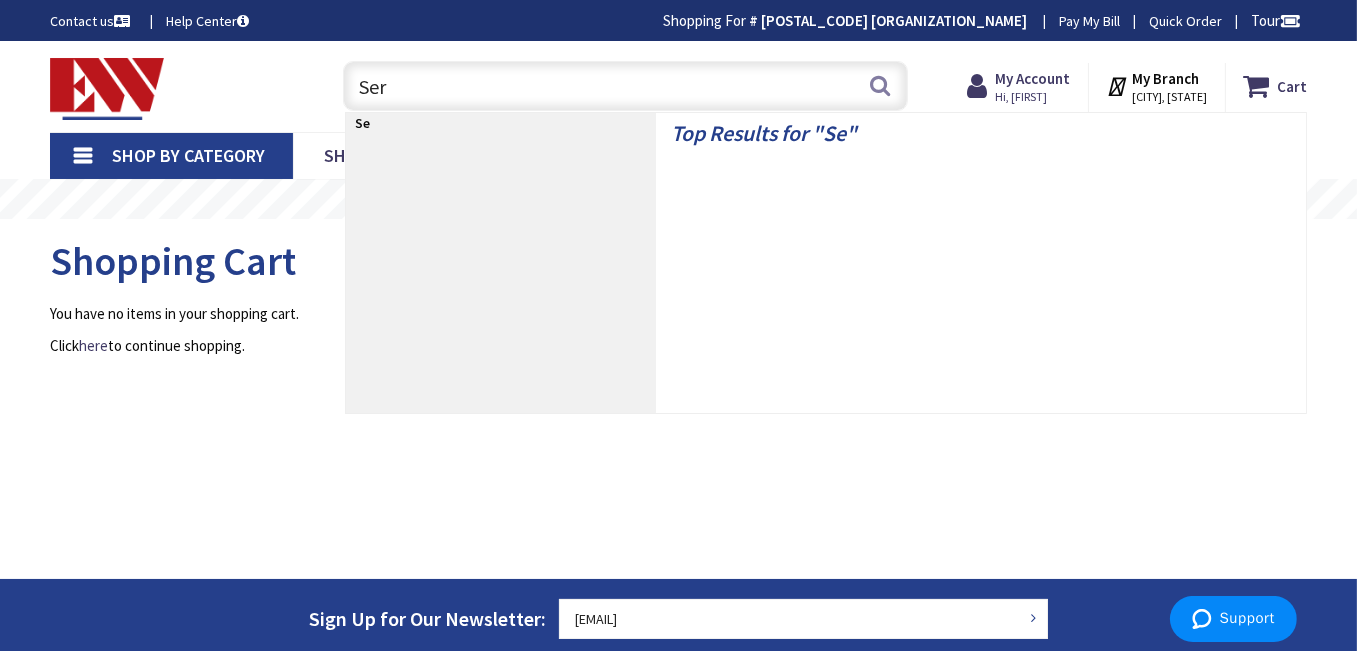 scroll, scrollTop: 0, scrollLeft: 0, axis: both 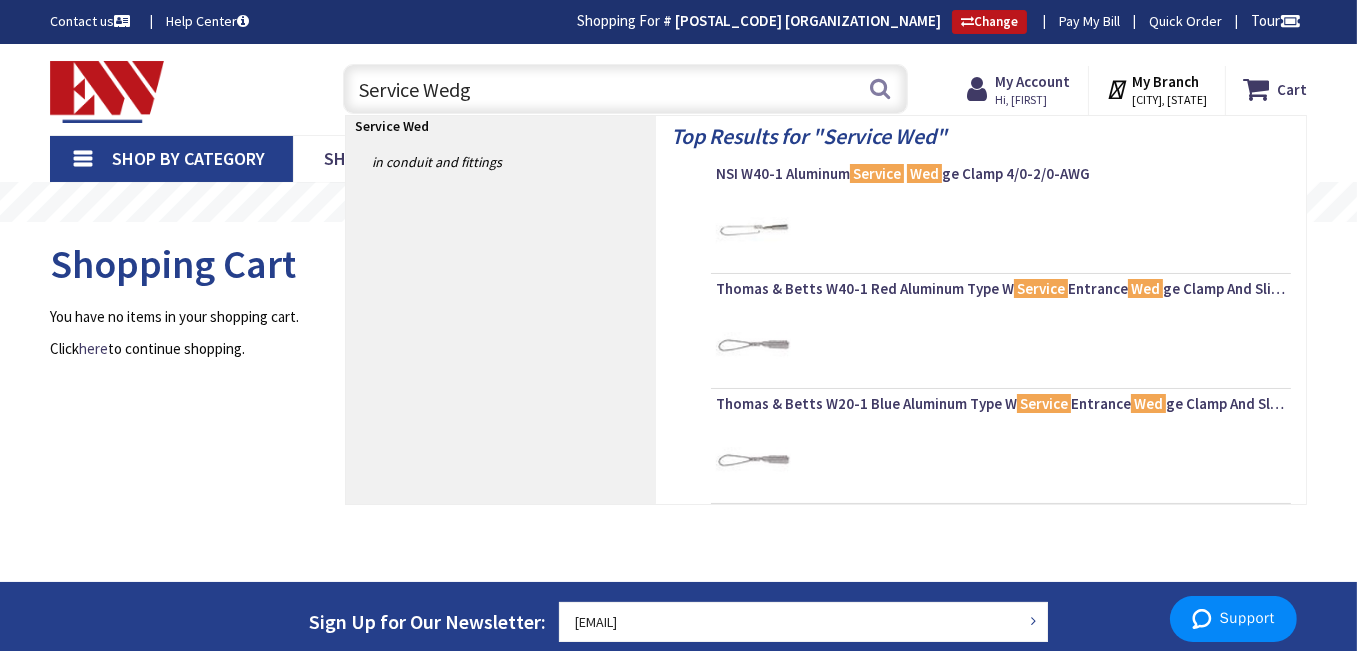 type on "Service Wedge" 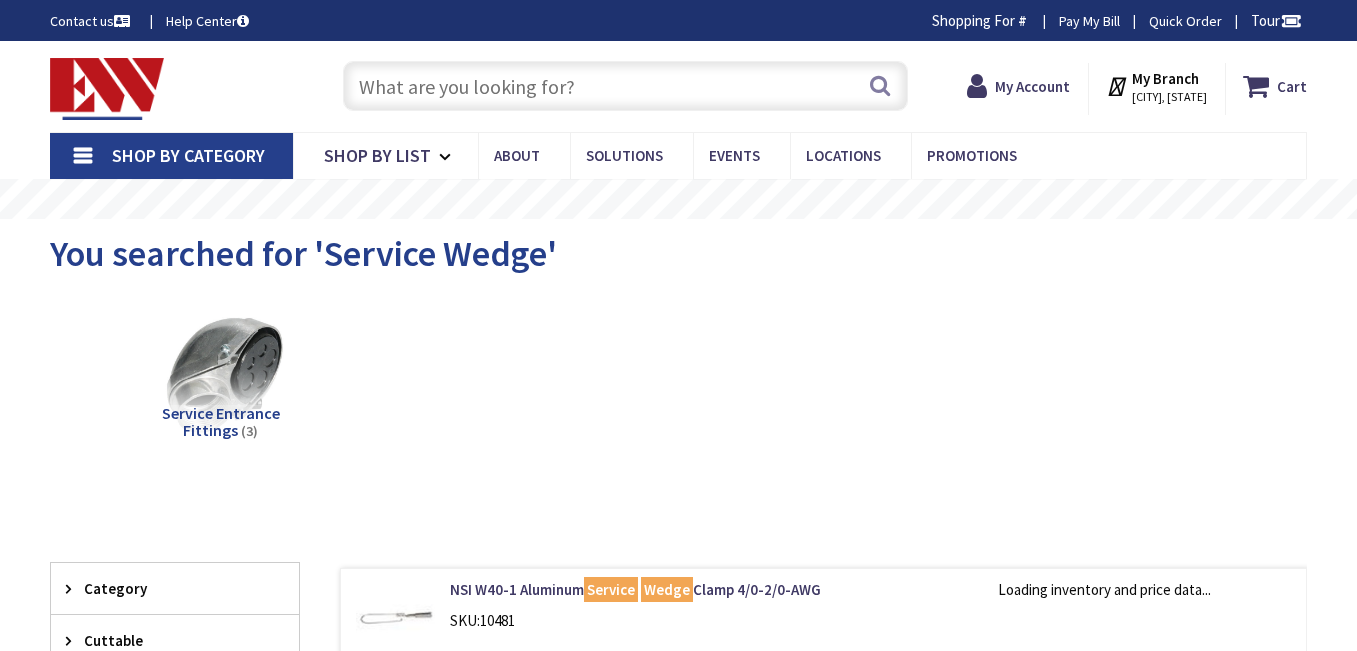 scroll, scrollTop: 0, scrollLeft: 0, axis: both 